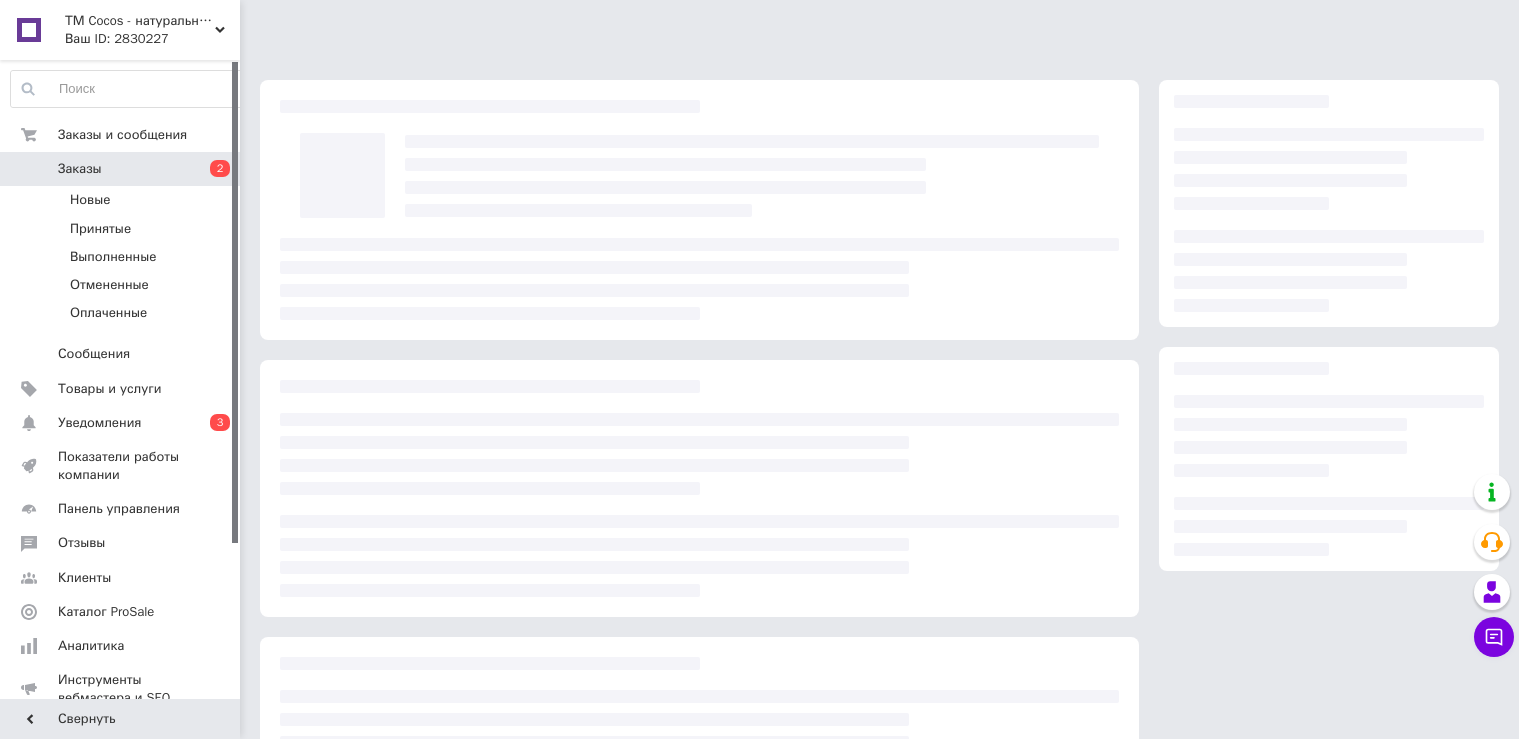 scroll, scrollTop: 0, scrollLeft: 0, axis: both 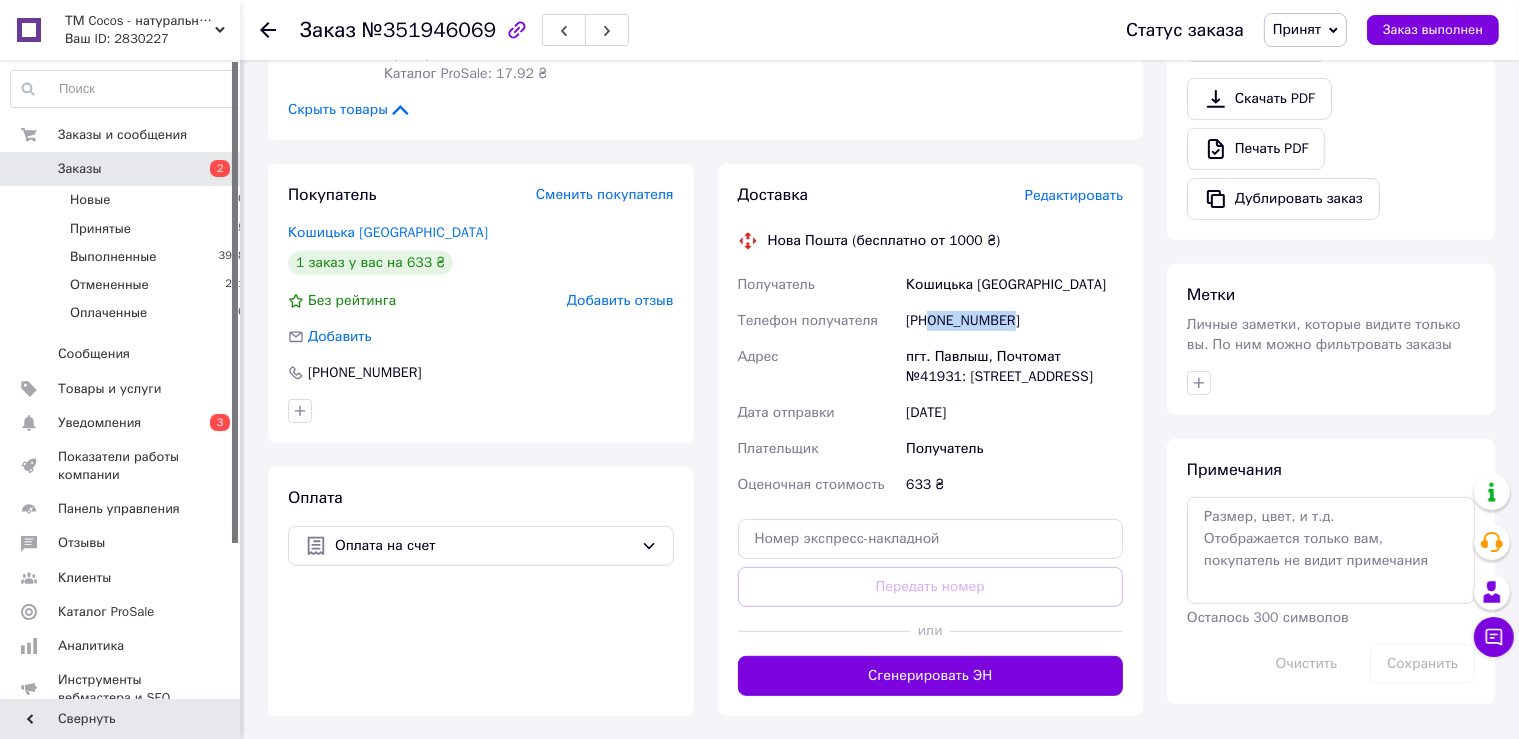 drag, startPoint x: 1012, startPoint y: 322, endPoint x: 930, endPoint y: 334, distance: 82.8734 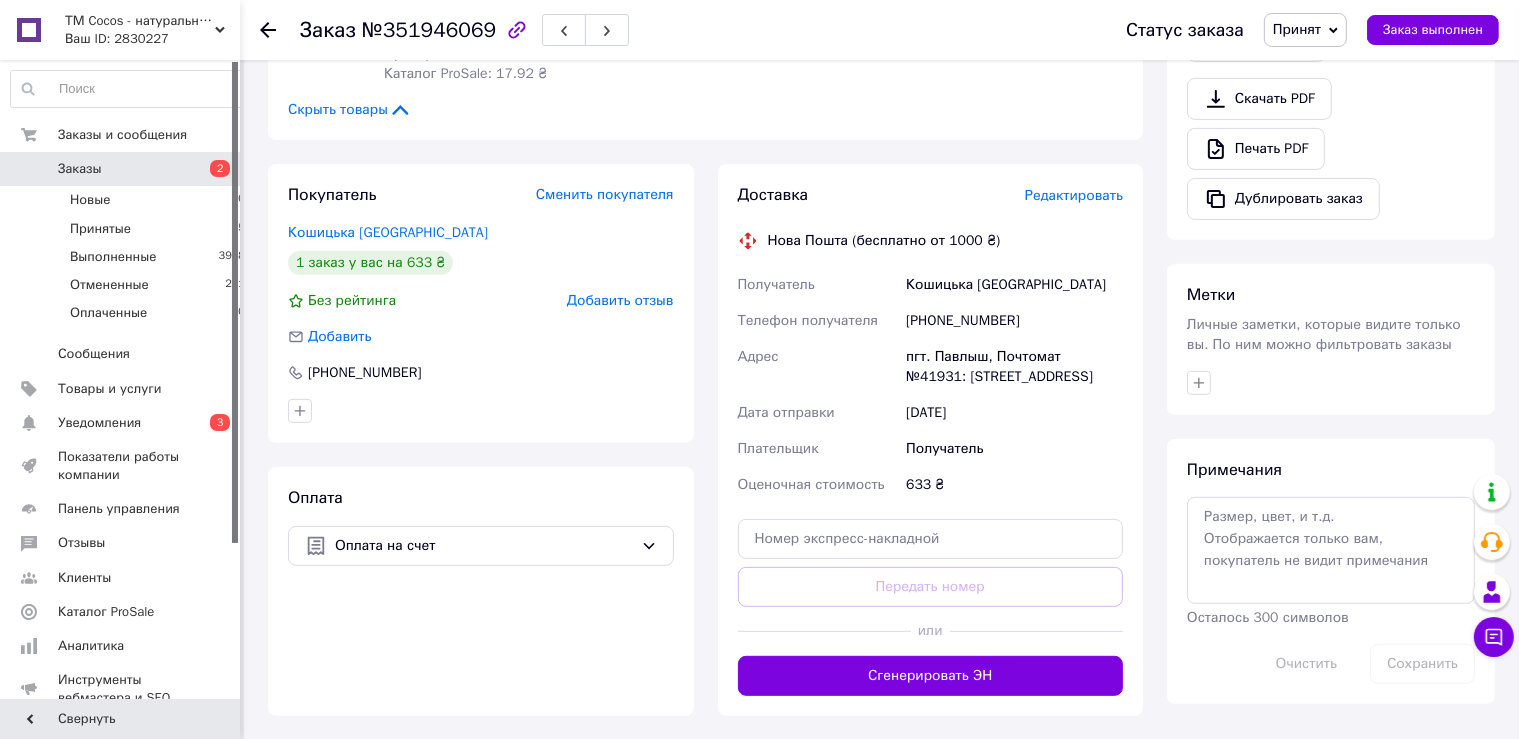 click on "Оплата Оплата на счет" at bounding box center [481, 591] 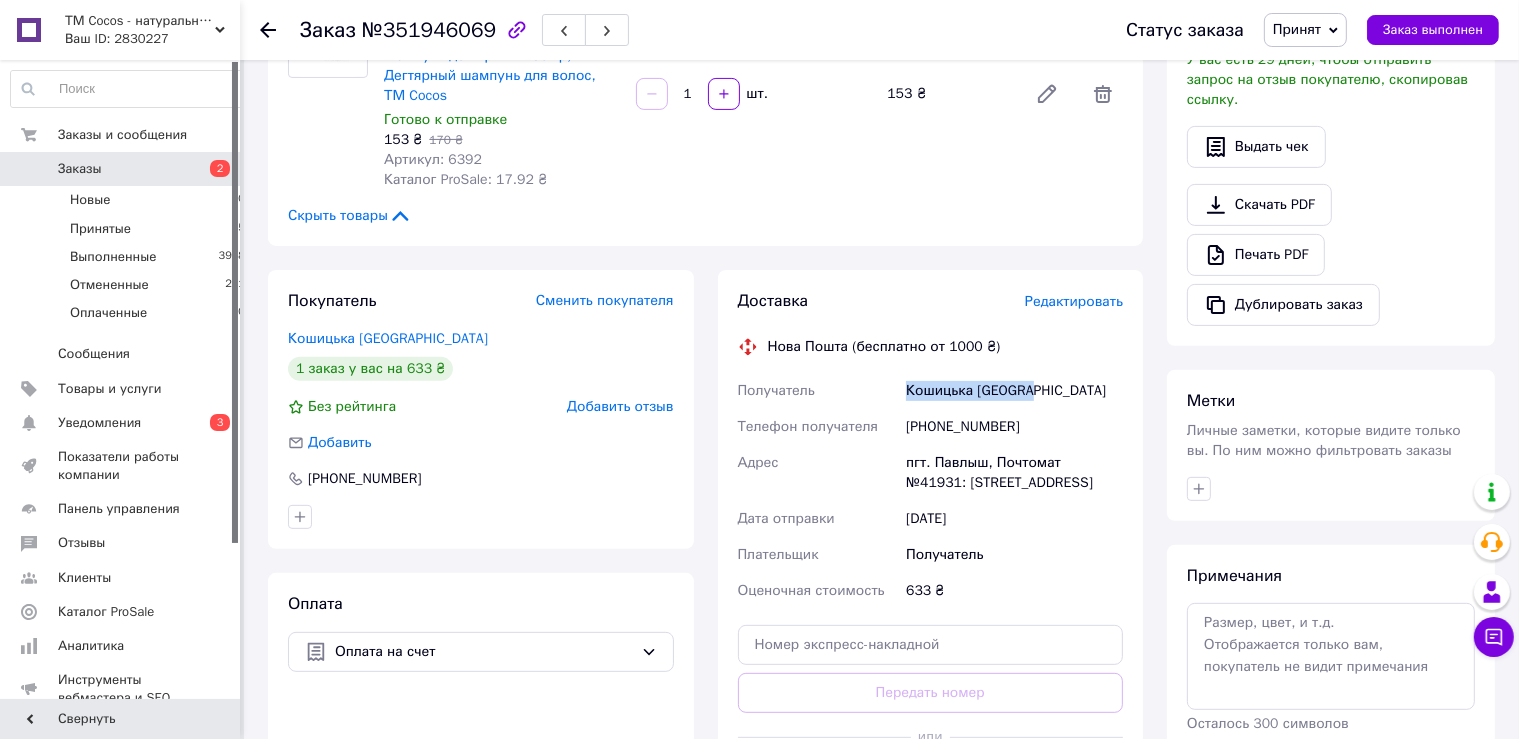 drag, startPoint x: 909, startPoint y: 392, endPoint x: 1081, endPoint y: 414, distance: 173.40128 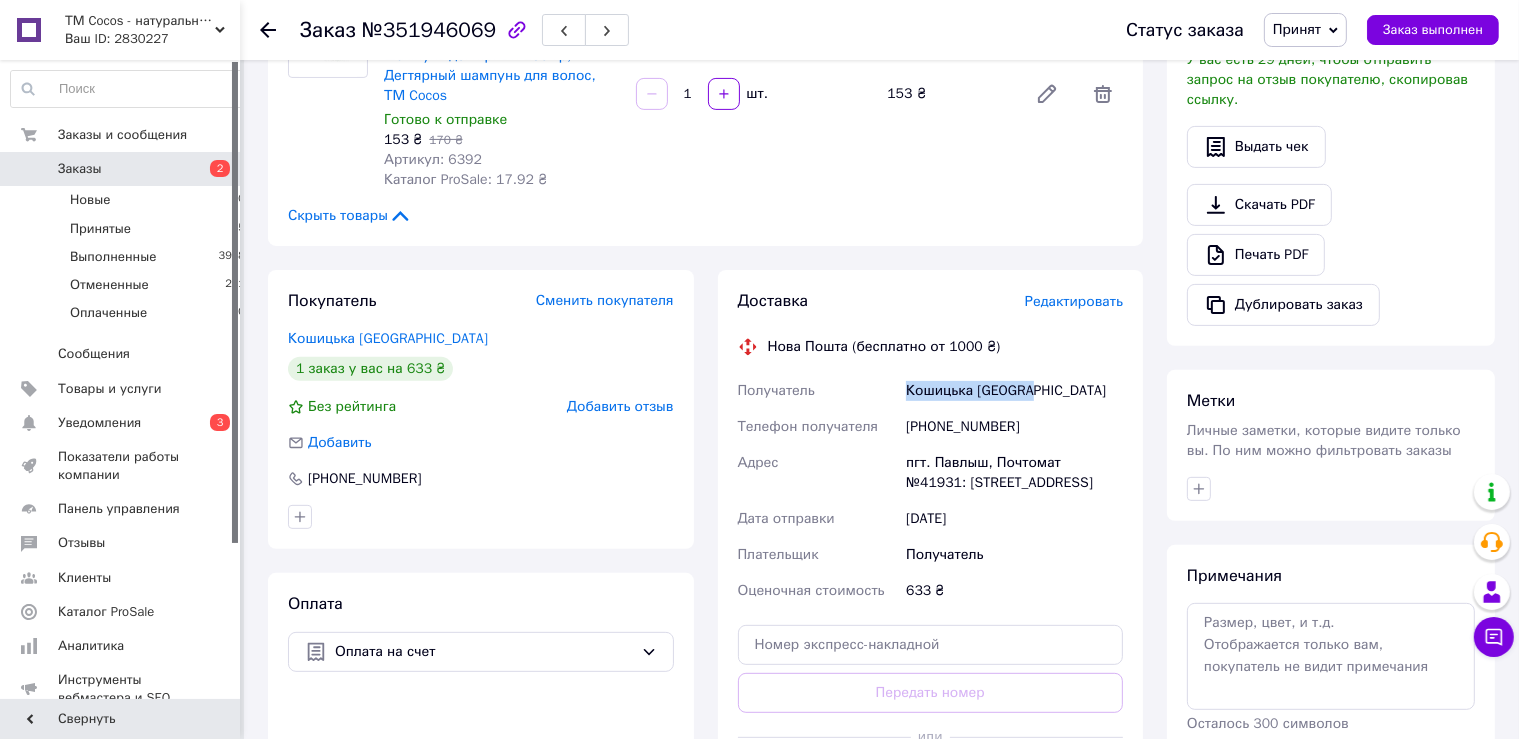copy on "Кошицька Наталія" 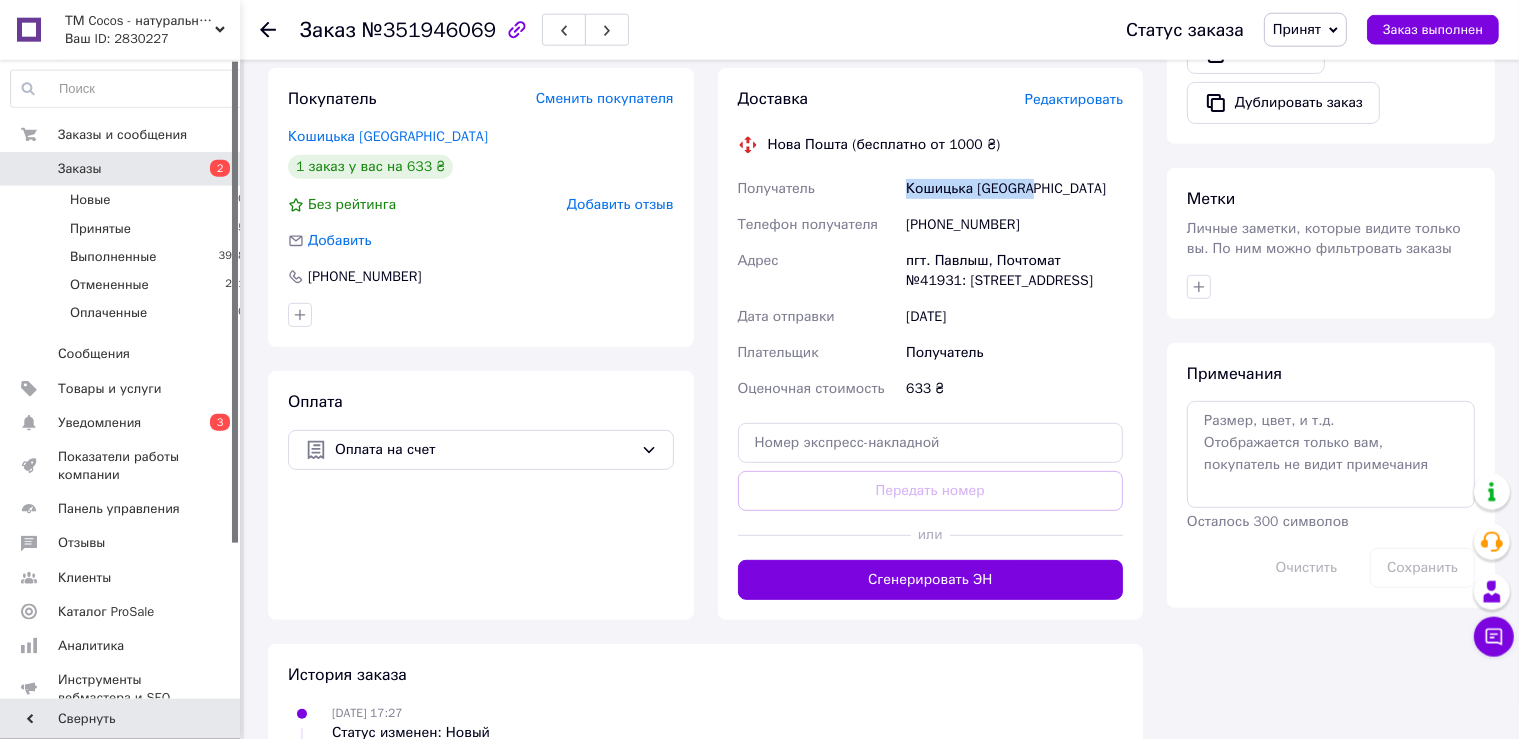 scroll, scrollTop: 844, scrollLeft: 0, axis: vertical 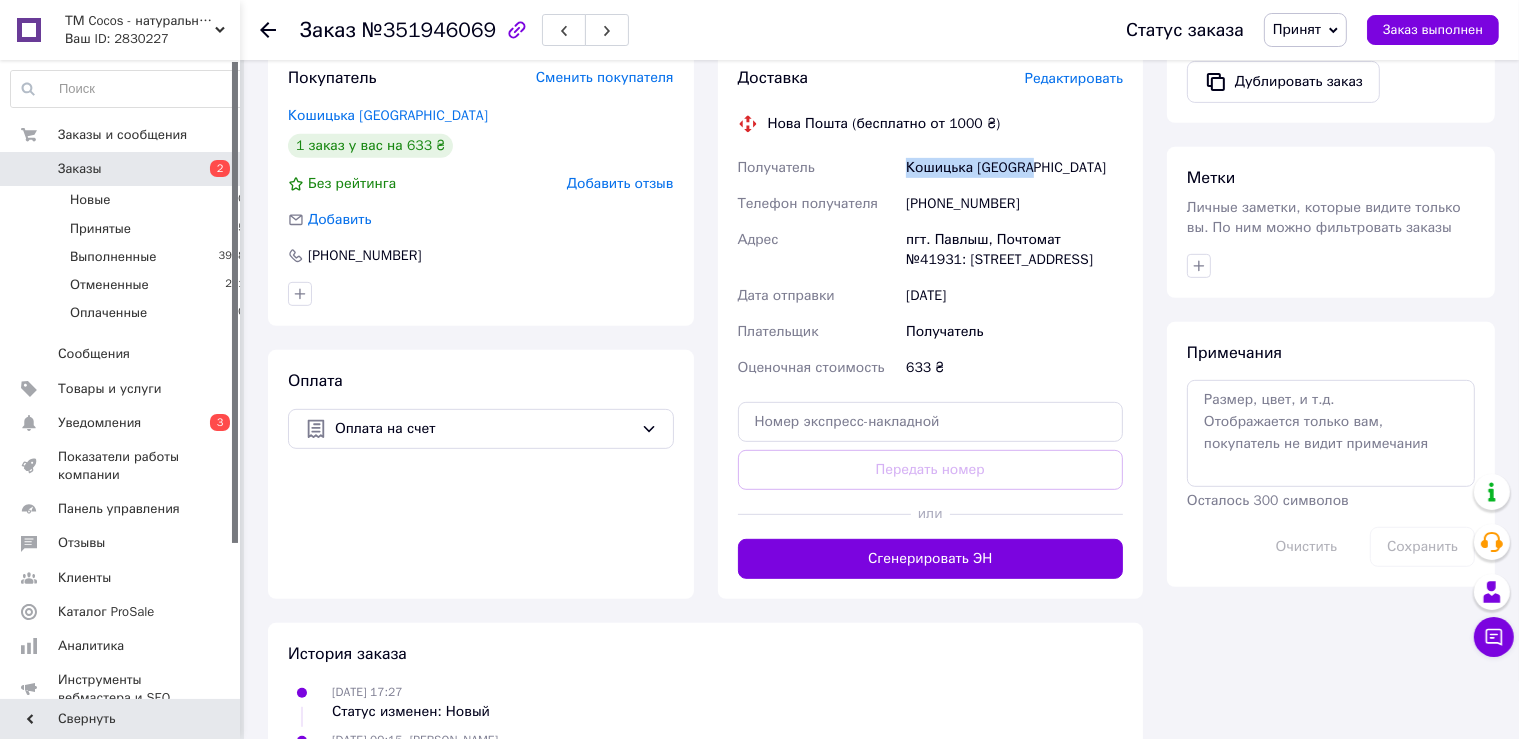 drag, startPoint x: 1006, startPoint y: 282, endPoint x: 881, endPoint y: 243, distance: 130.94273 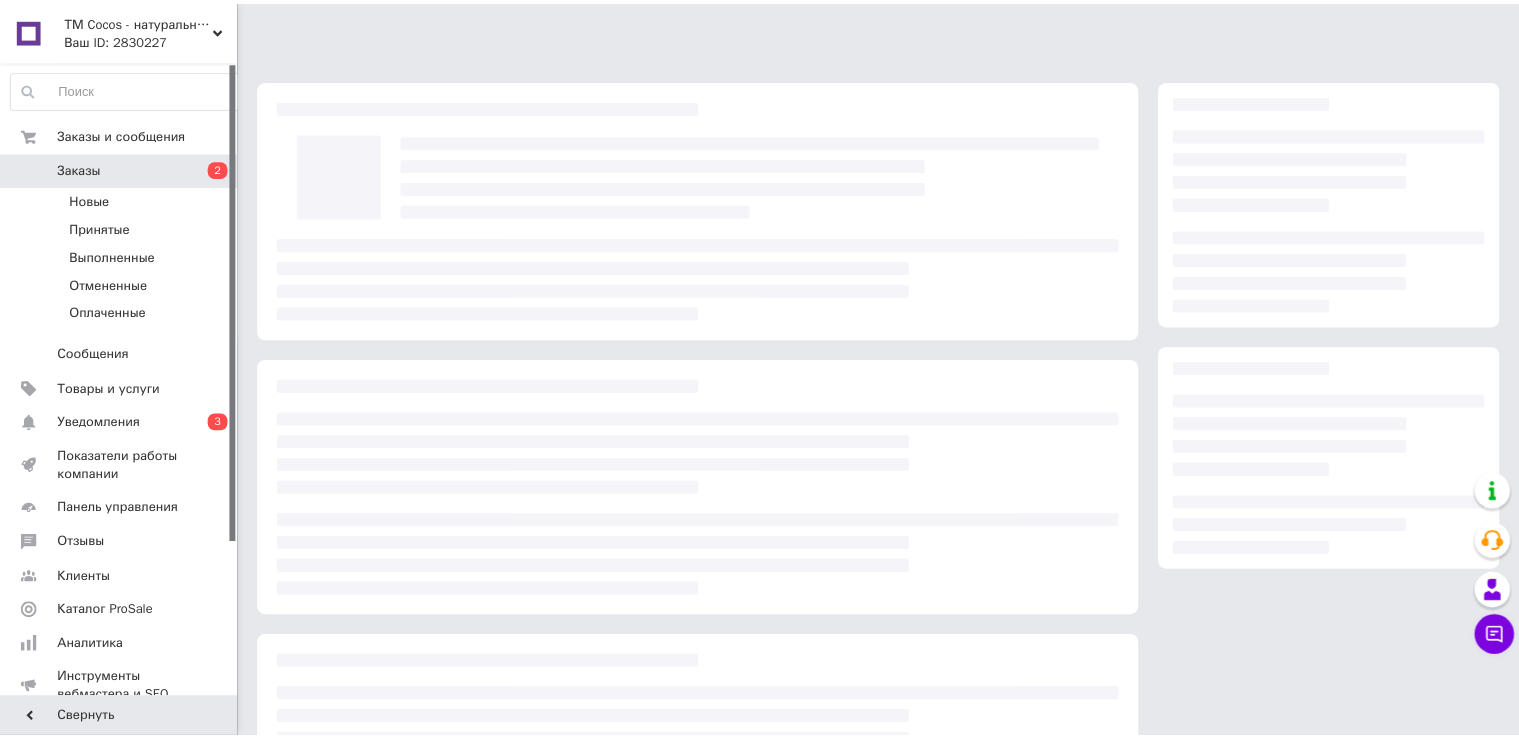 scroll, scrollTop: 0, scrollLeft: 0, axis: both 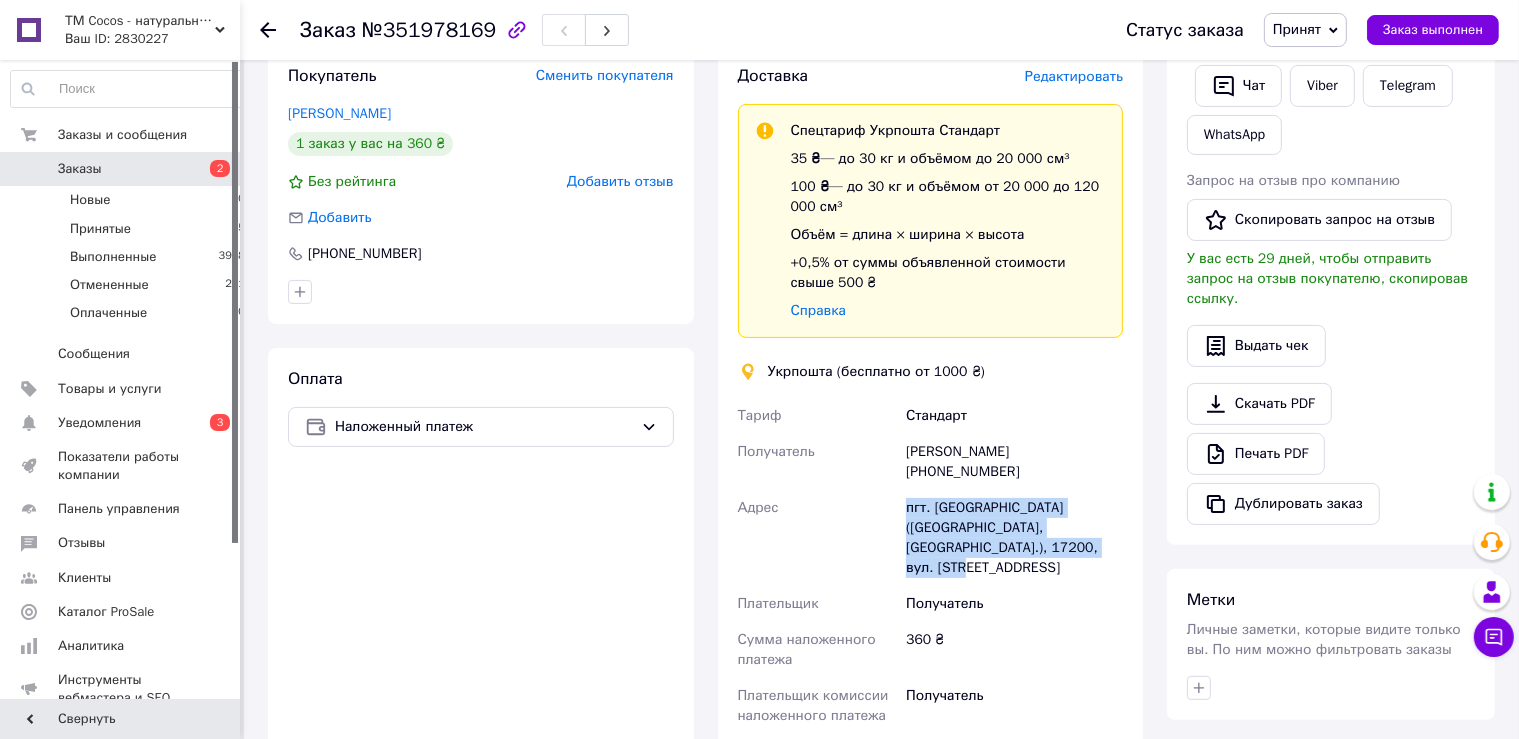 drag, startPoint x: 1034, startPoint y: 550, endPoint x: 895, endPoint y: 518, distance: 142.6359 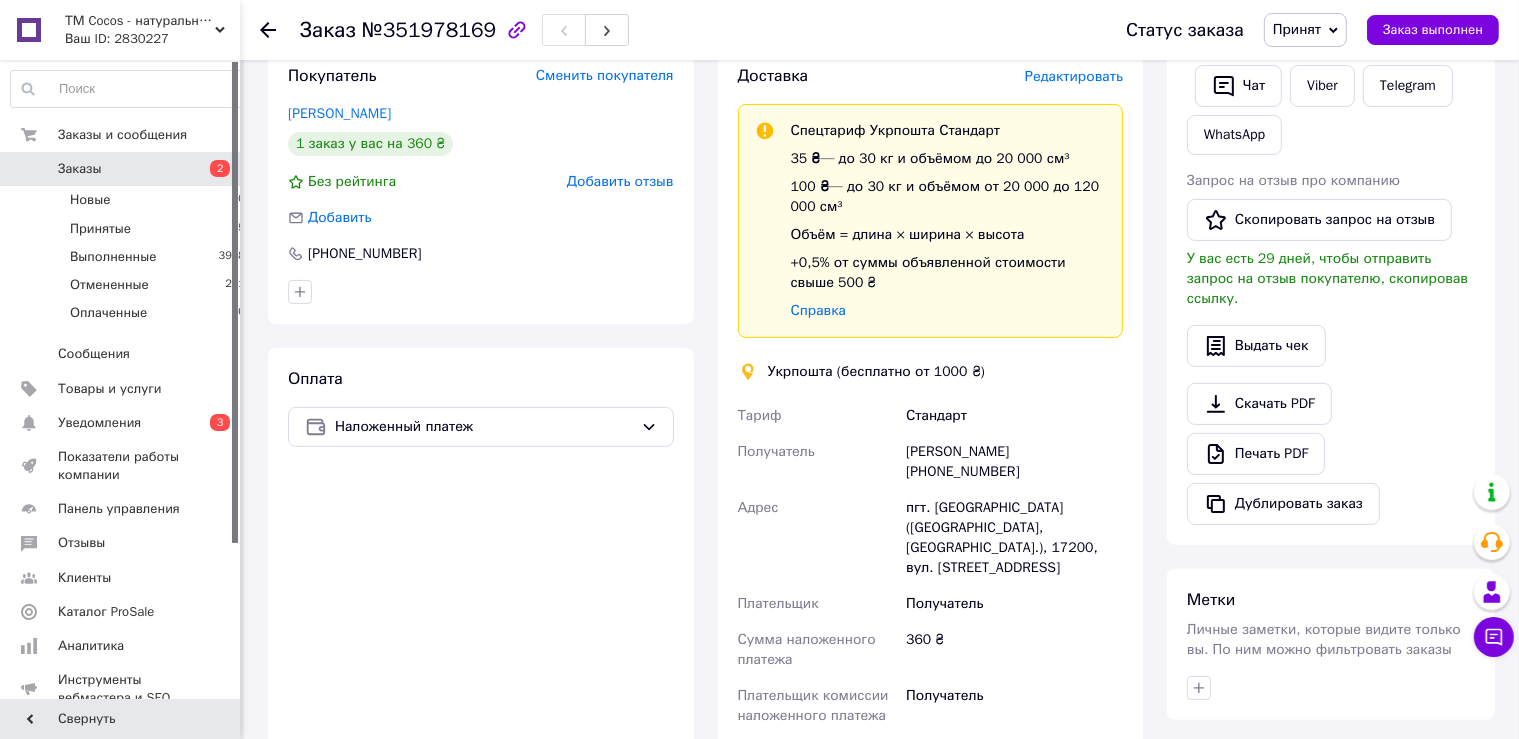 click on "Спецтариф Укрпошта Стандарт" at bounding box center [896, 130] 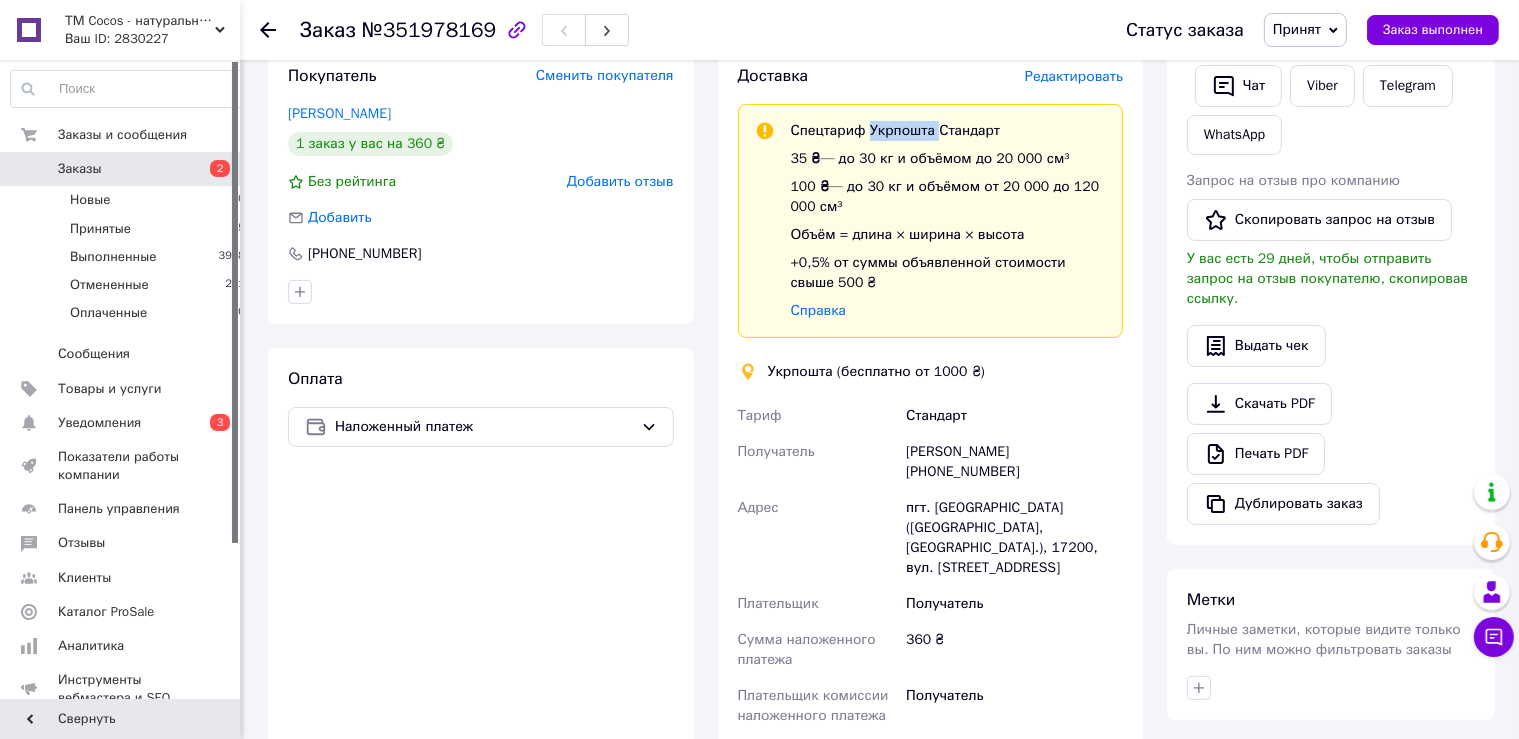 click on "Спецтариф Укрпошта Стандарт" at bounding box center [896, 130] 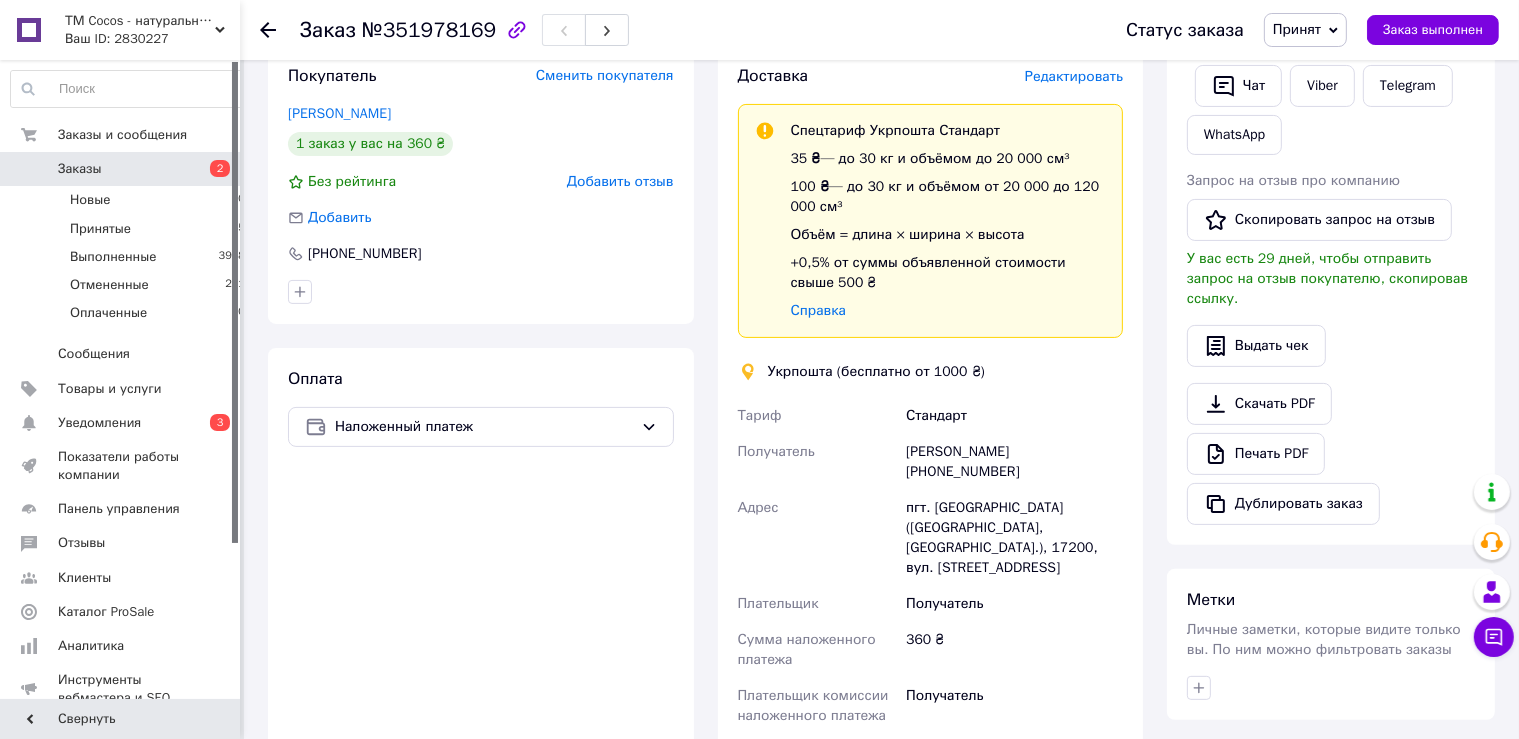 click on "пгт. [GEOGRAPHIC_DATA] ([GEOGRAPHIC_DATA], [GEOGRAPHIC_DATA].), 17200, вул. [STREET_ADDRESS]" at bounding box center (1014, 538) 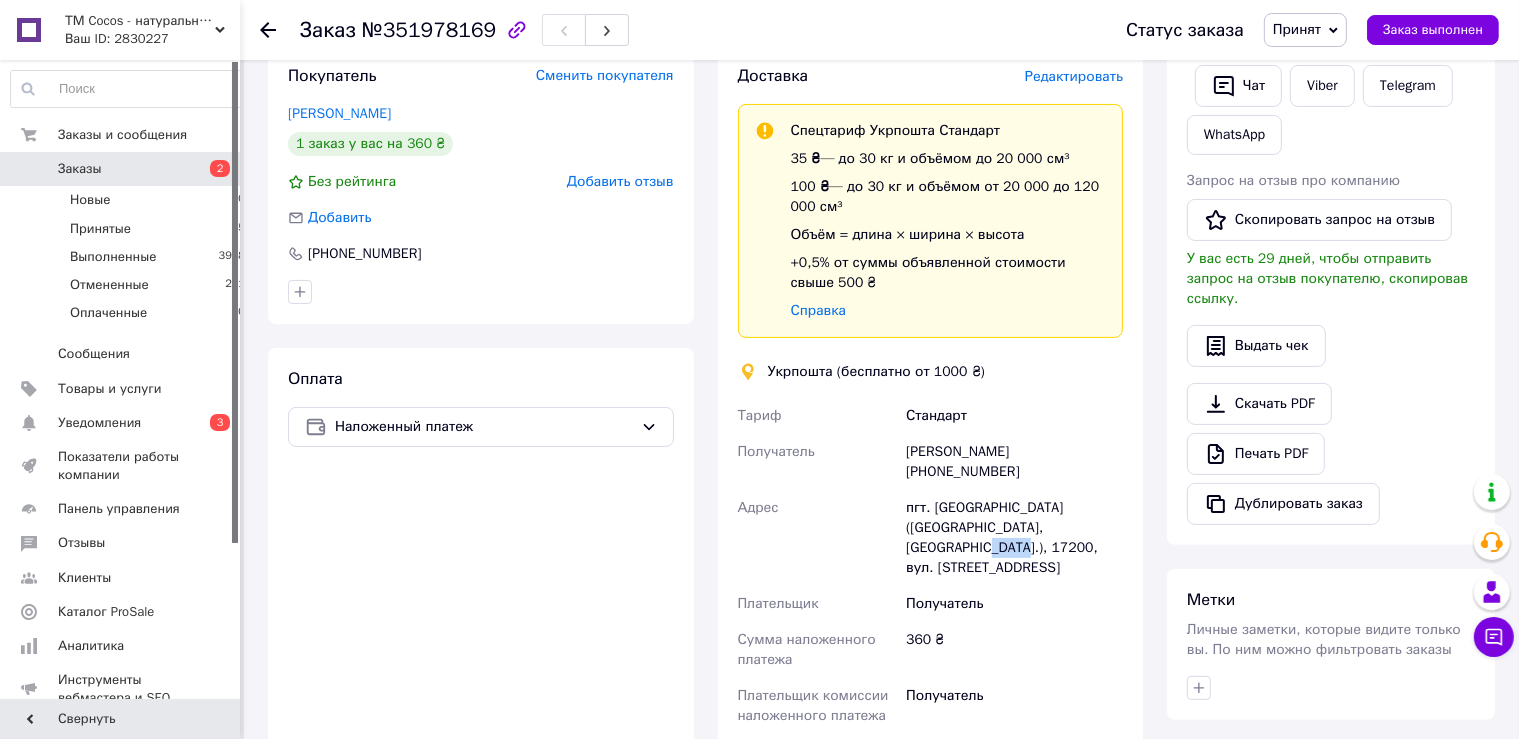 drag, startPoint x: 1069, startPoint y: 525, endPoint x: 1107, endPoint y: 539, distance: 40.496914 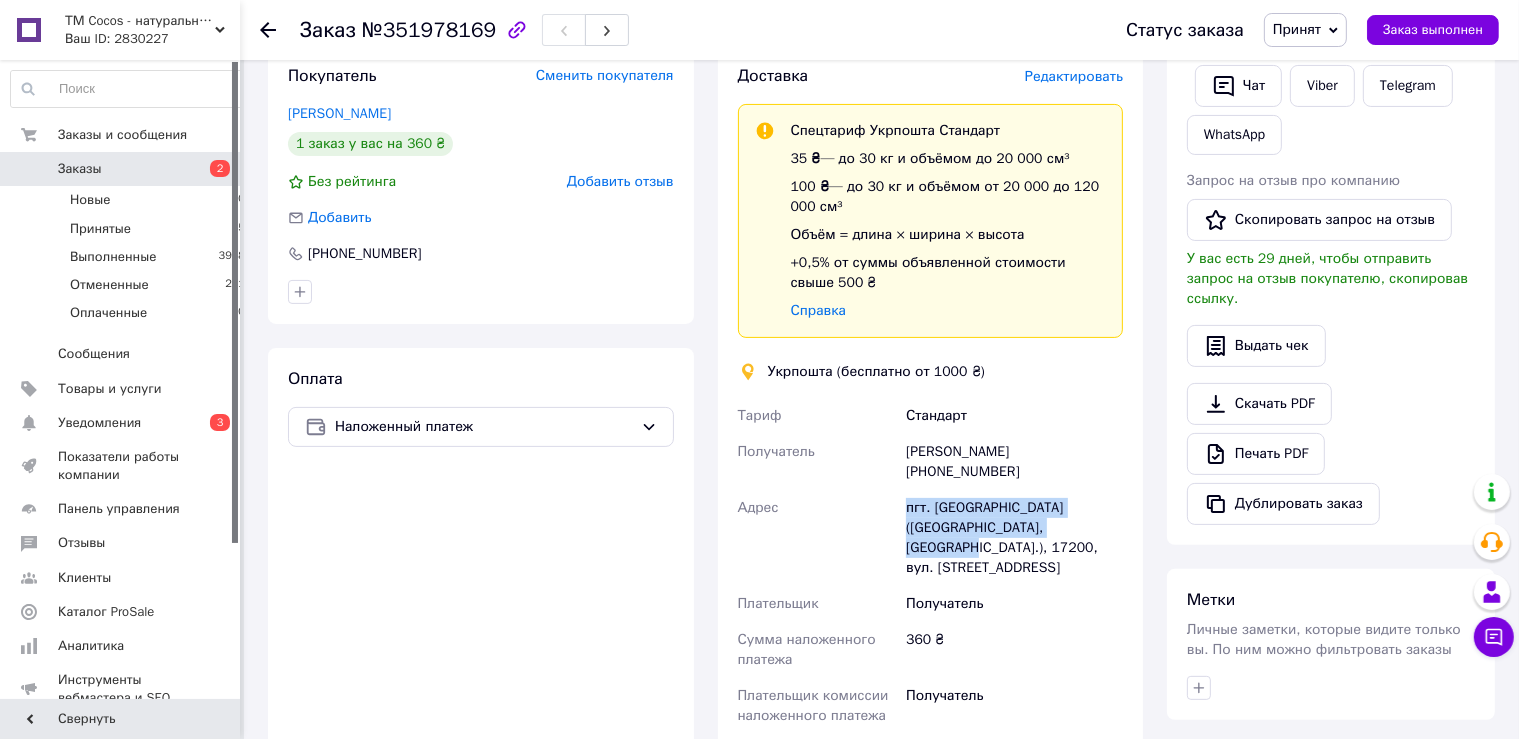 drag, startPoint x: 905, startPoint y: 506, endPoint x: 1051, endPoint y: 531, distance: 148.12495 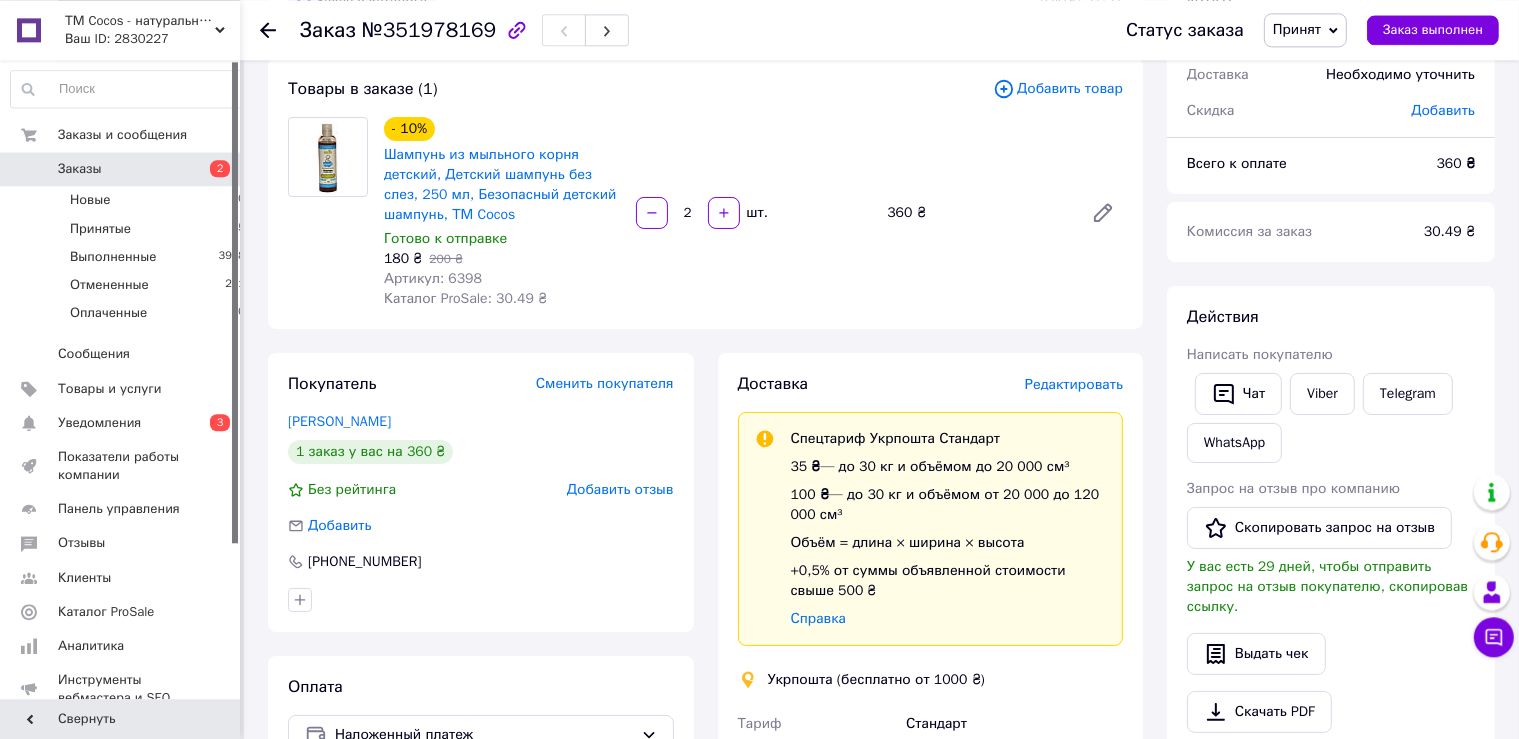 scroll, scrollTop: 0, scrollLeft: 0, axis: both 